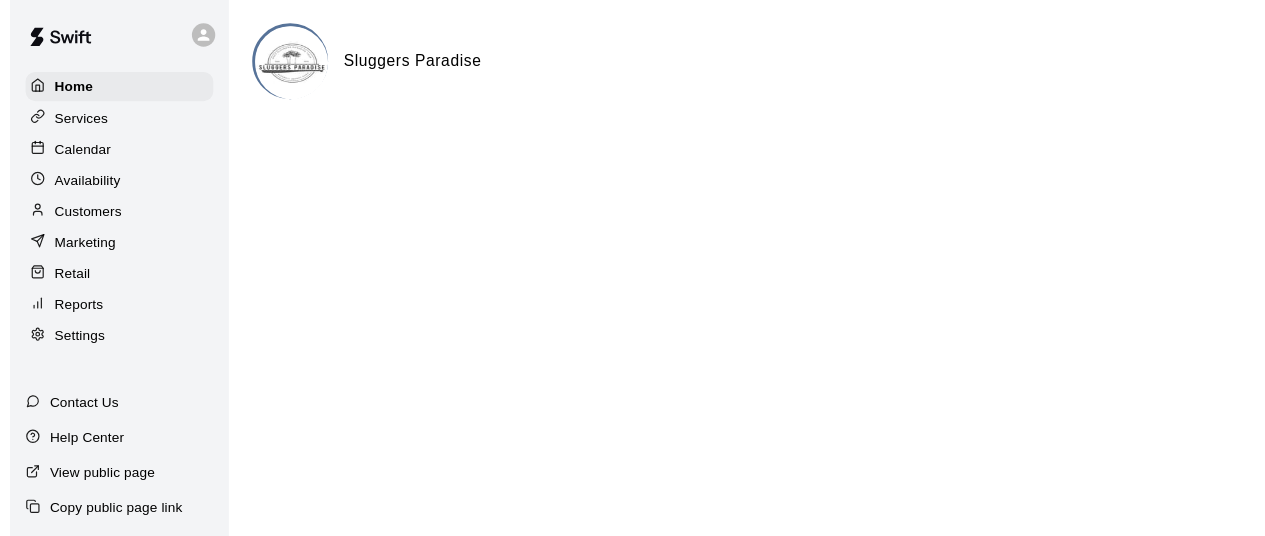 scroll, scrollTop: 0, scrollLeft: 0, axis: both 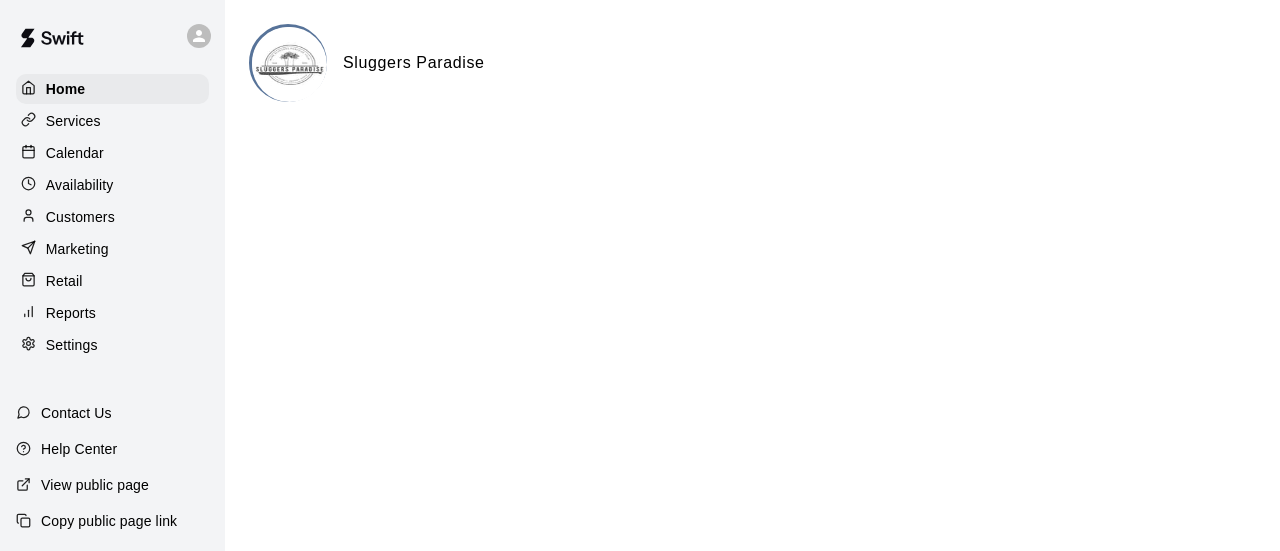click on "Reports" at bounding box center (71, 313) 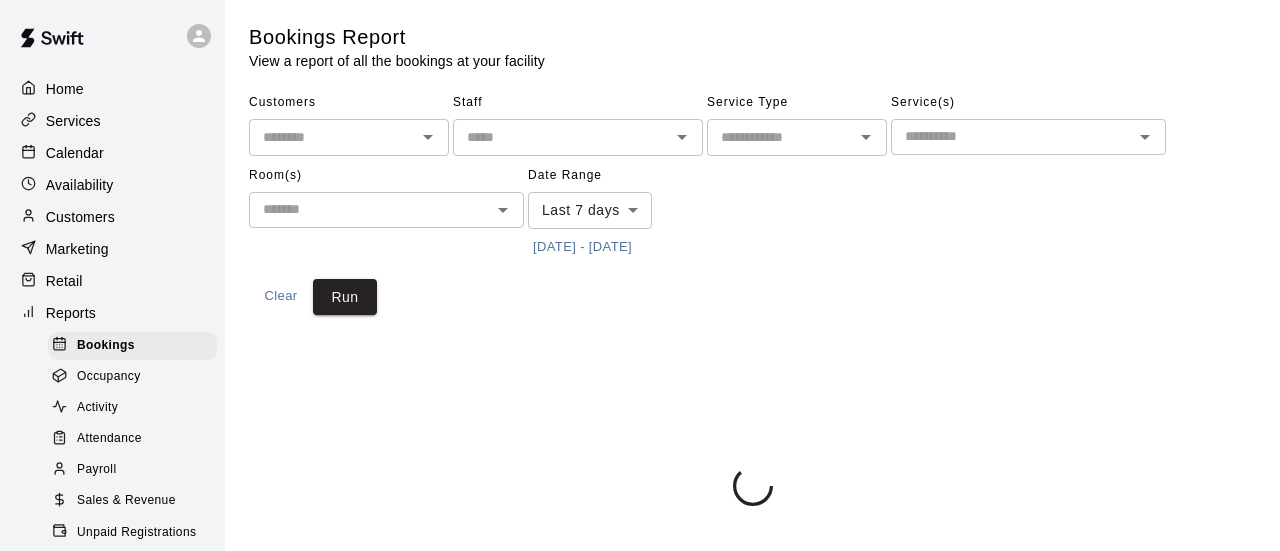 click on "Sales & Revenue" at bounding box center (126, 501) 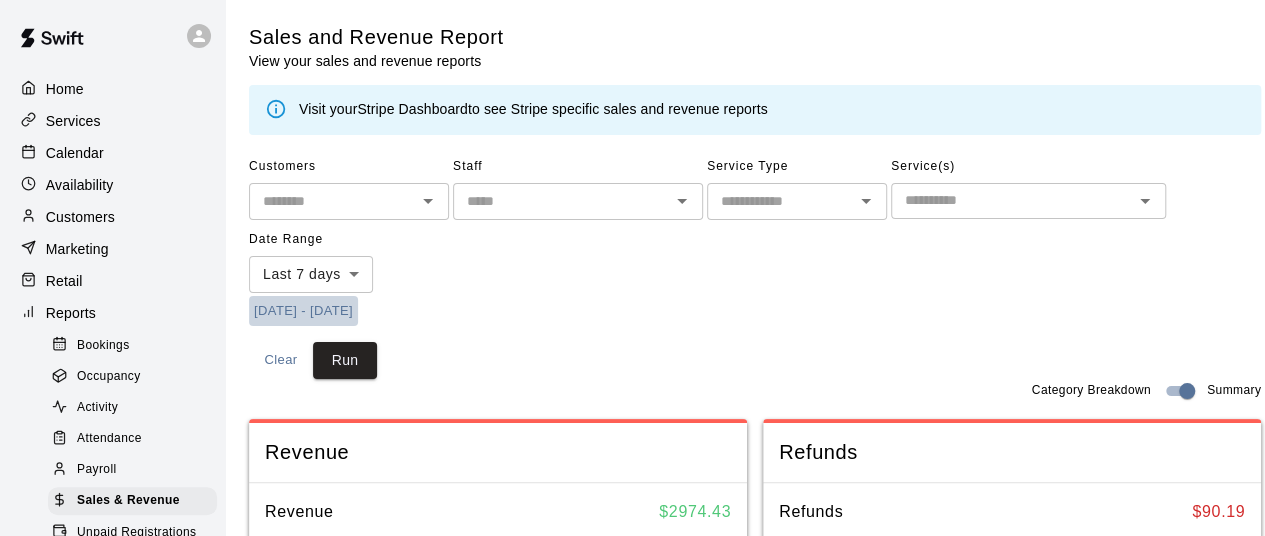 click on "[DATE] - [DATE]" at bounding box center [303, 311] 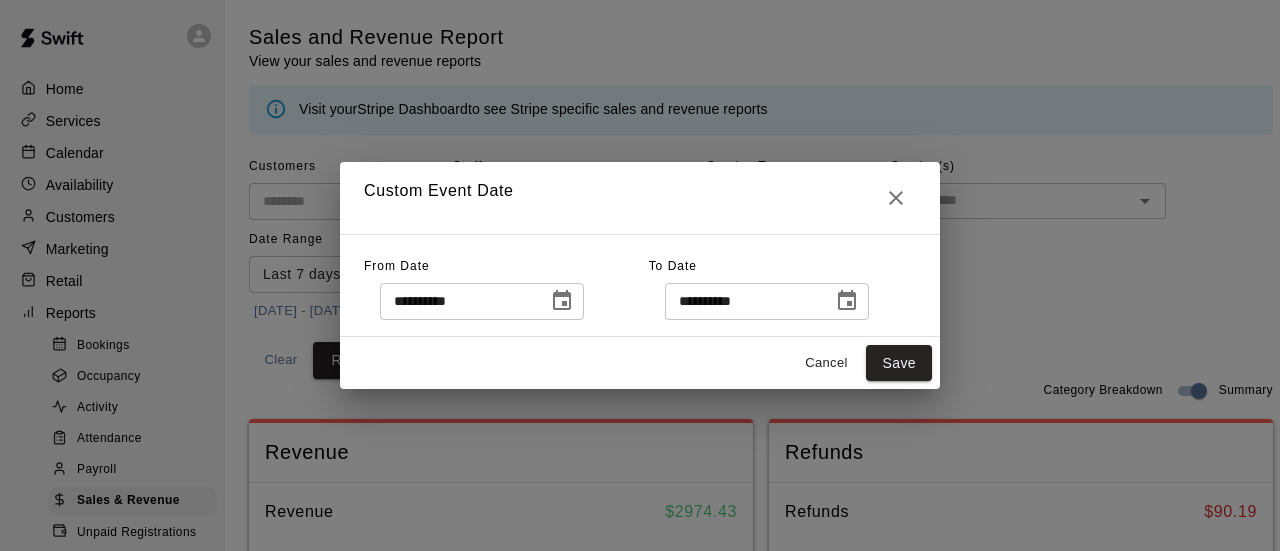 click 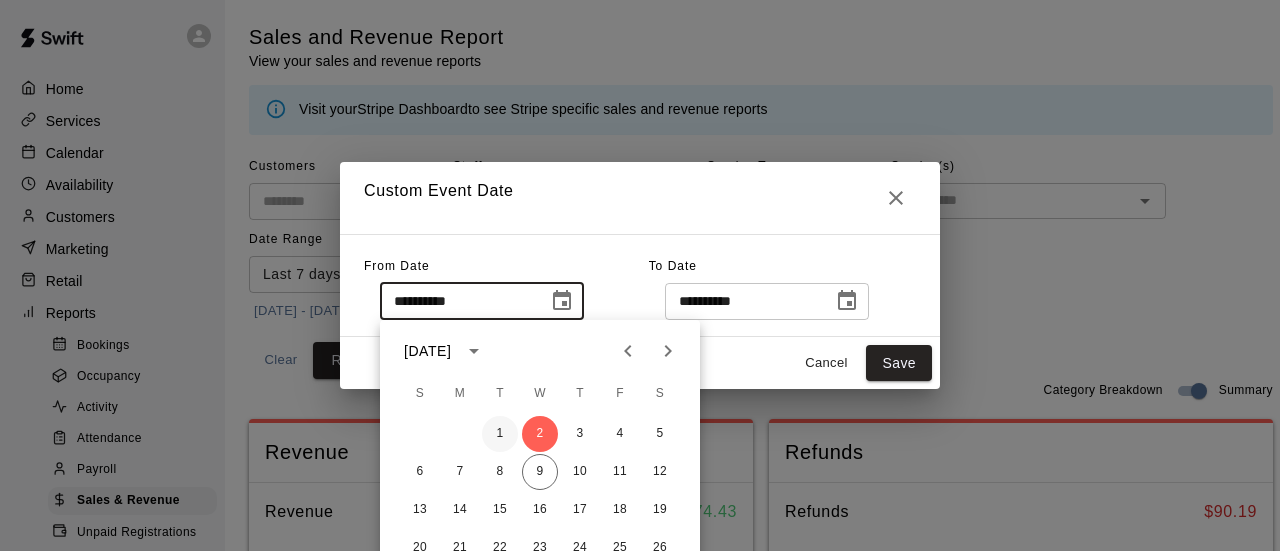 click on "1" at bounding box center [500, 434] 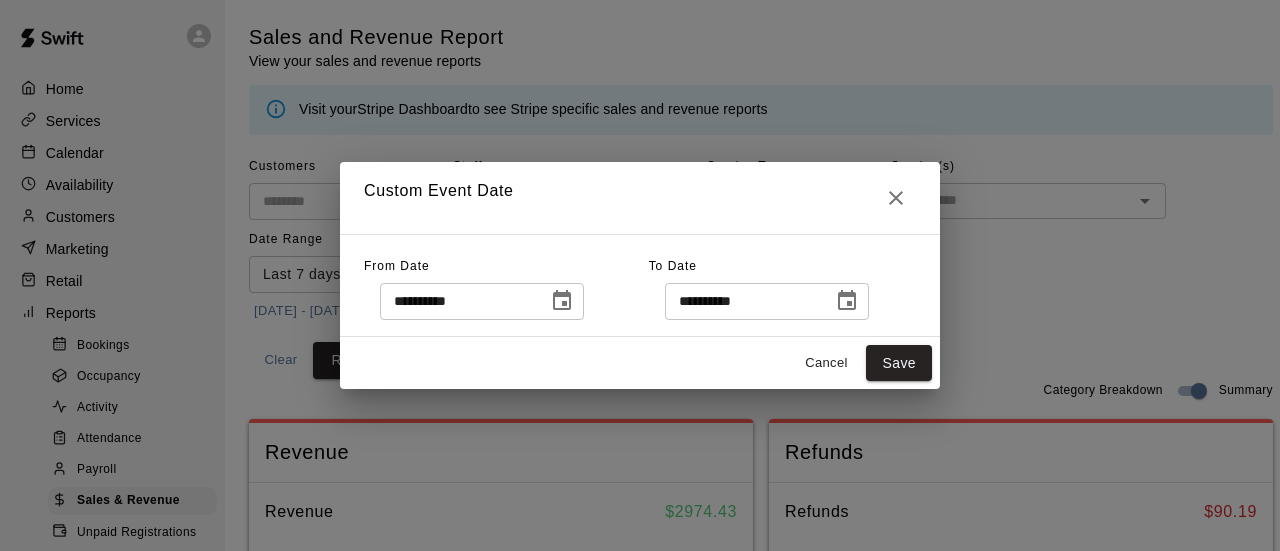 type on "**********" 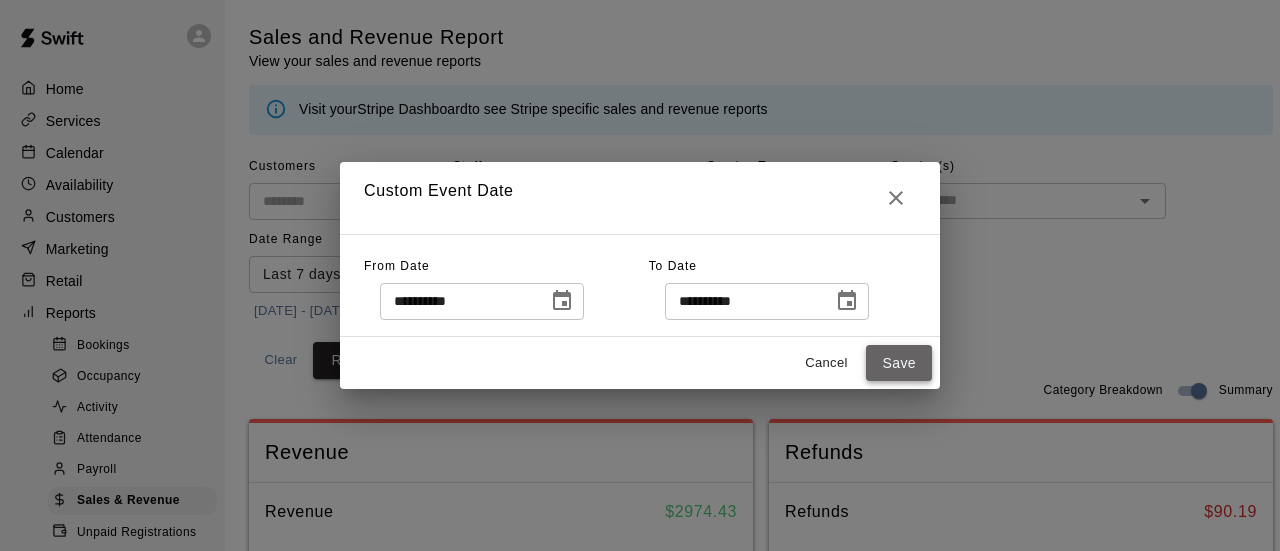 click on "Save" at bounding box center (899, 363) 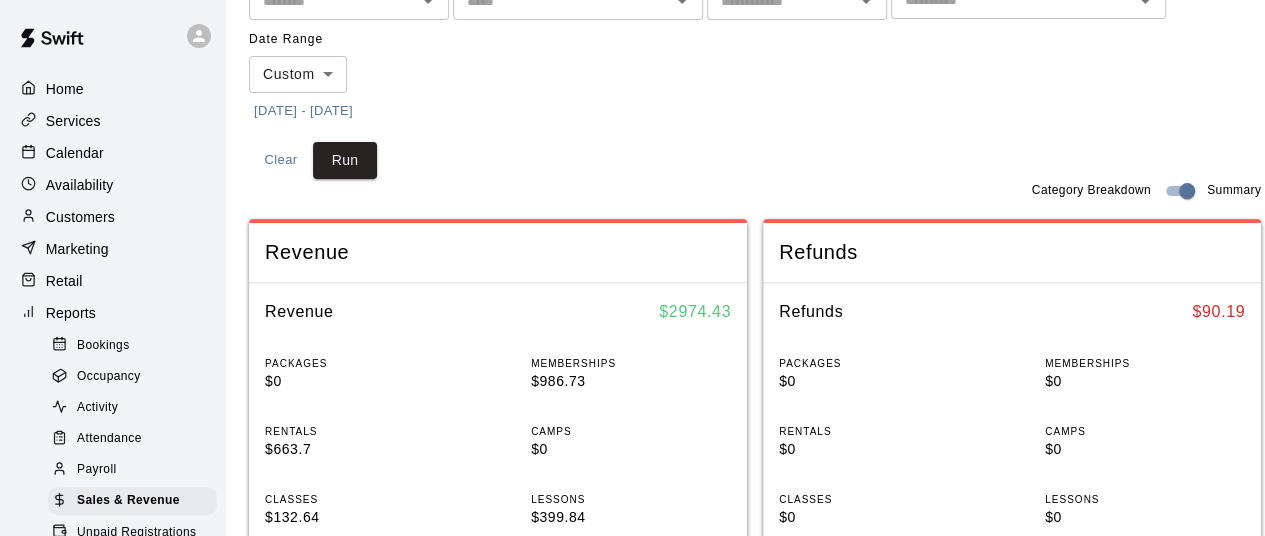 drag, startPoint x: 330, startPoint y: 161, endPoint x: 378, endPoint y: 155, distance: 48.373547 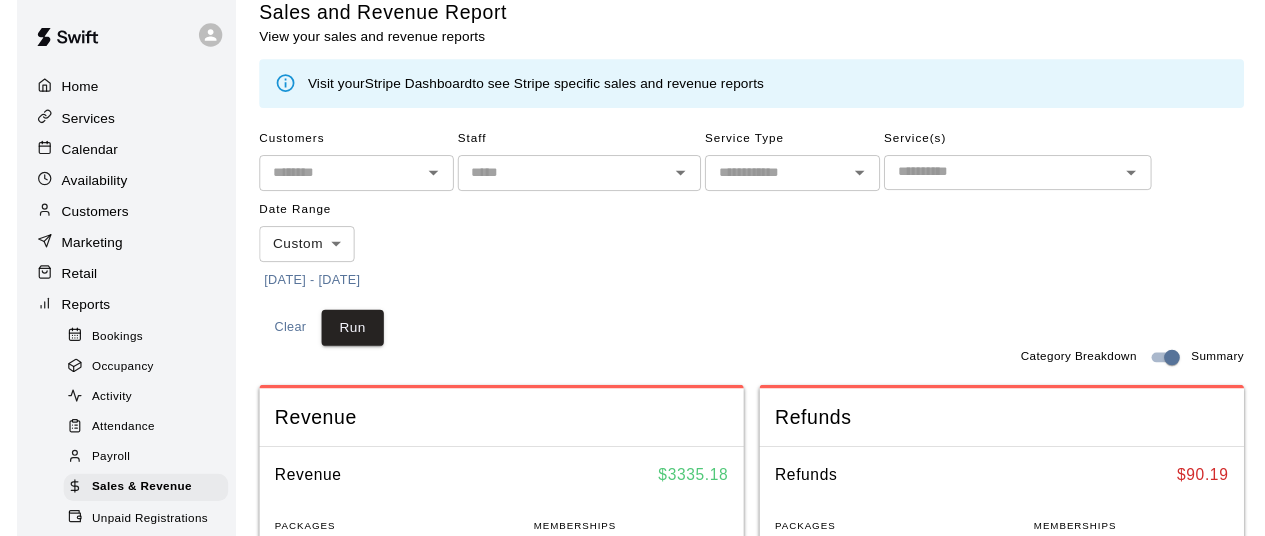 scroll, scrollTop: 200, scrollLeft: 0, axis: vertical 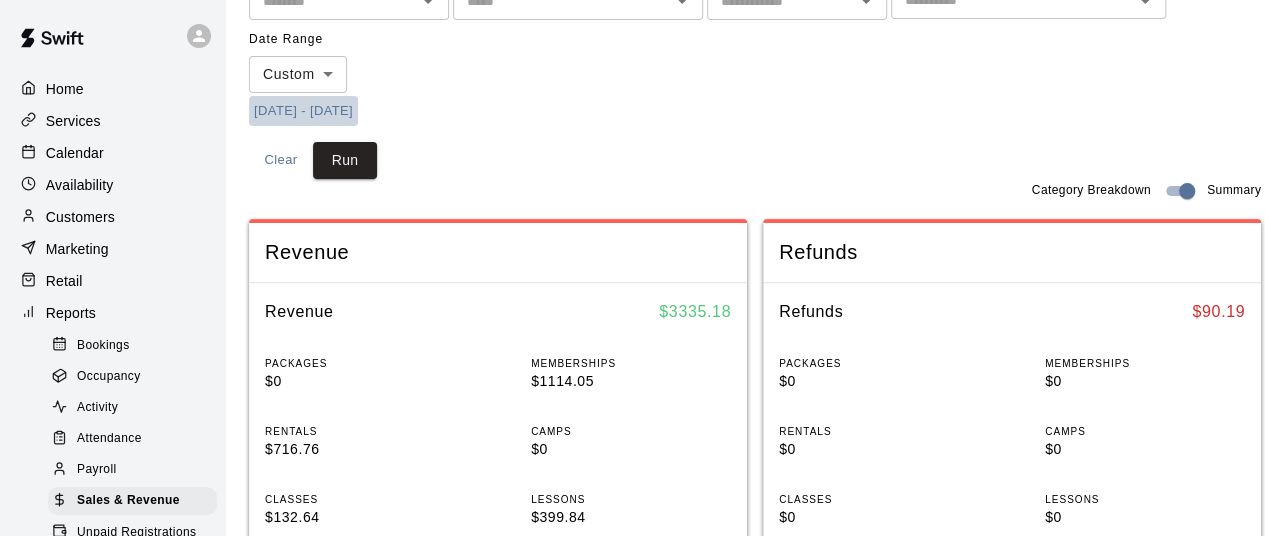 click on "[DATE] - [DATE]" at bounding box center [303, 111] 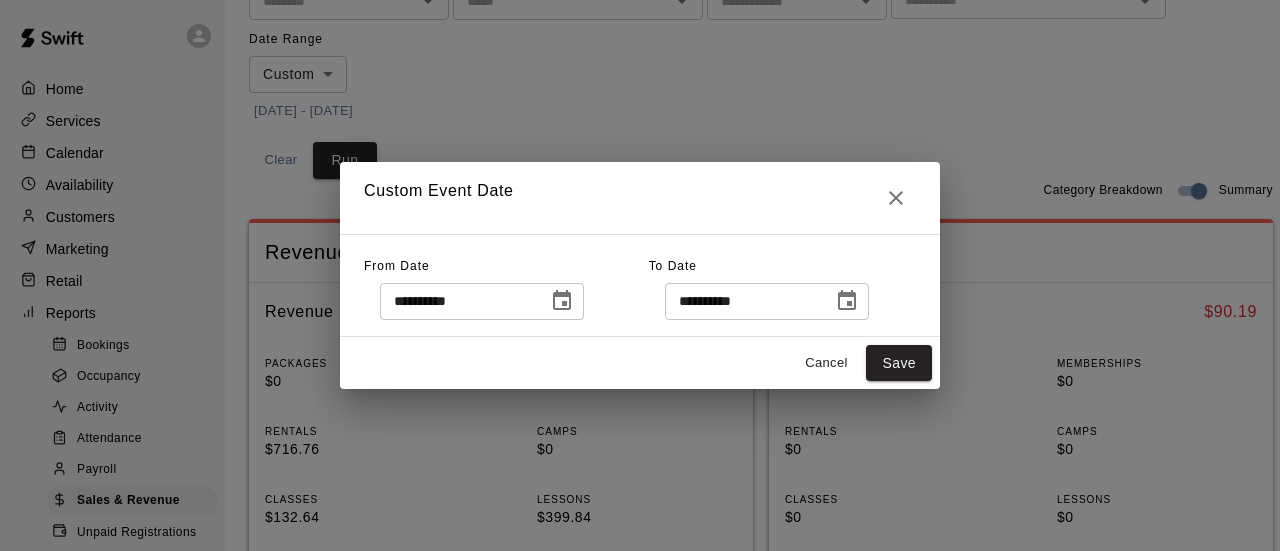 click 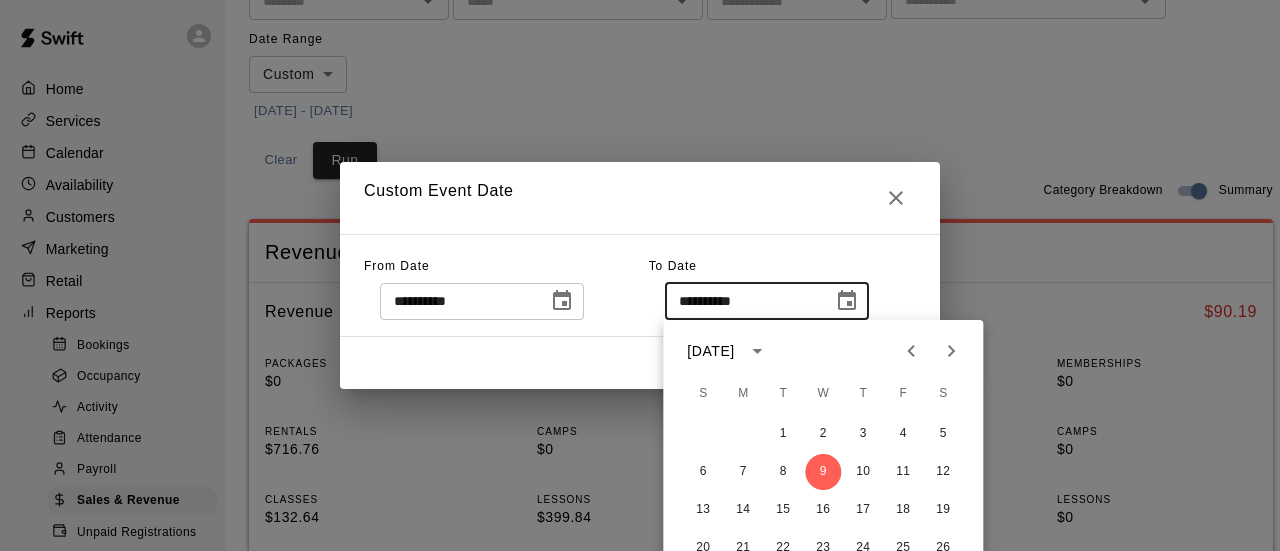 click 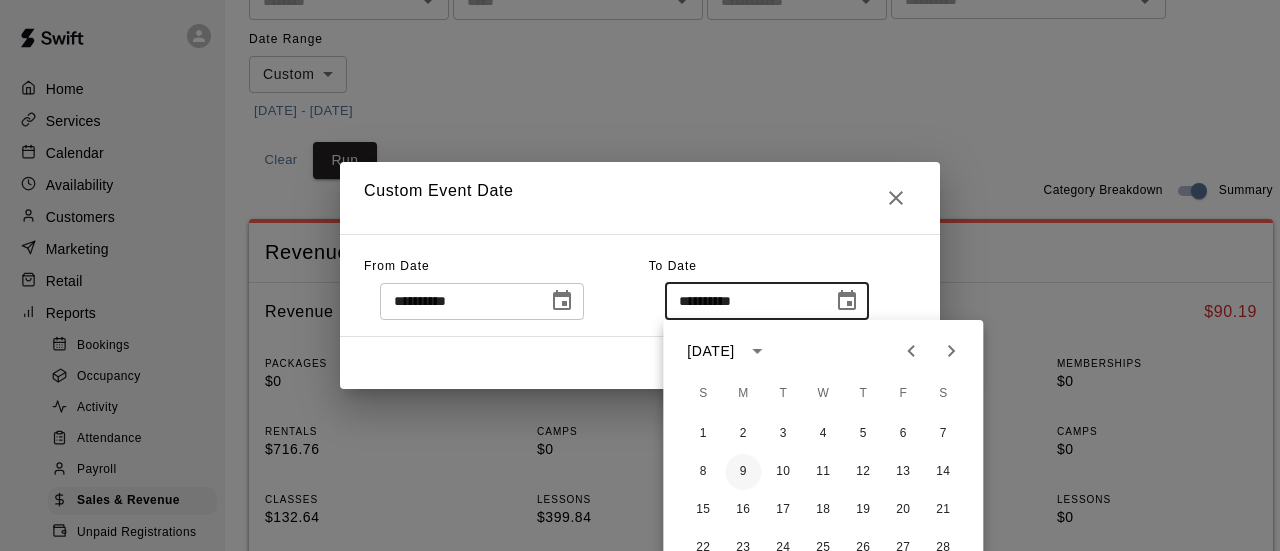 click on "9" at bounding box center (743, 472) 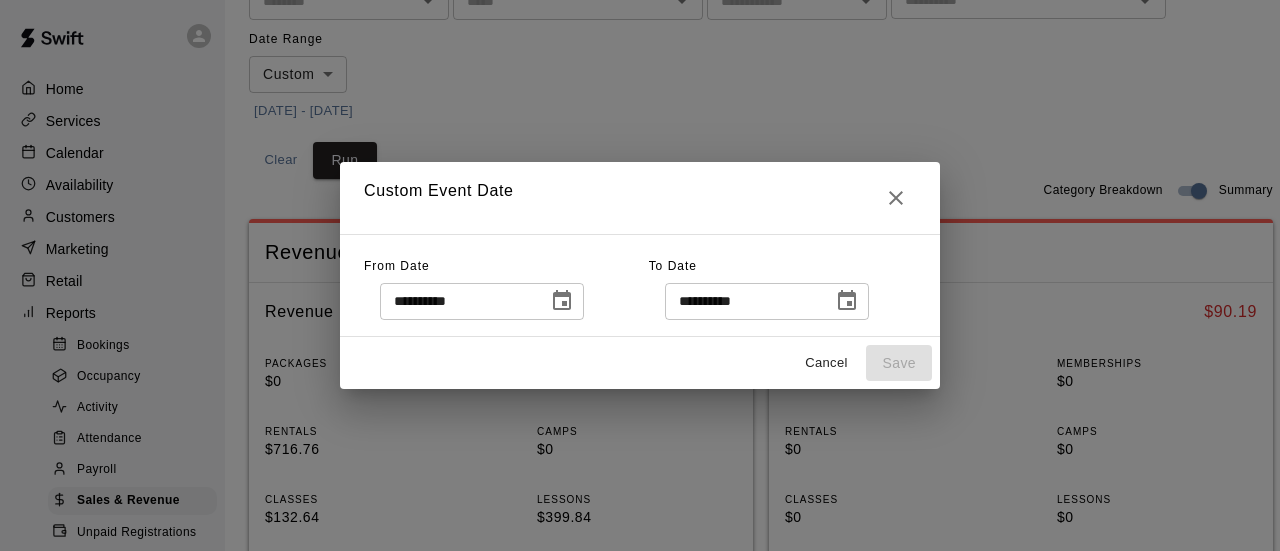 click 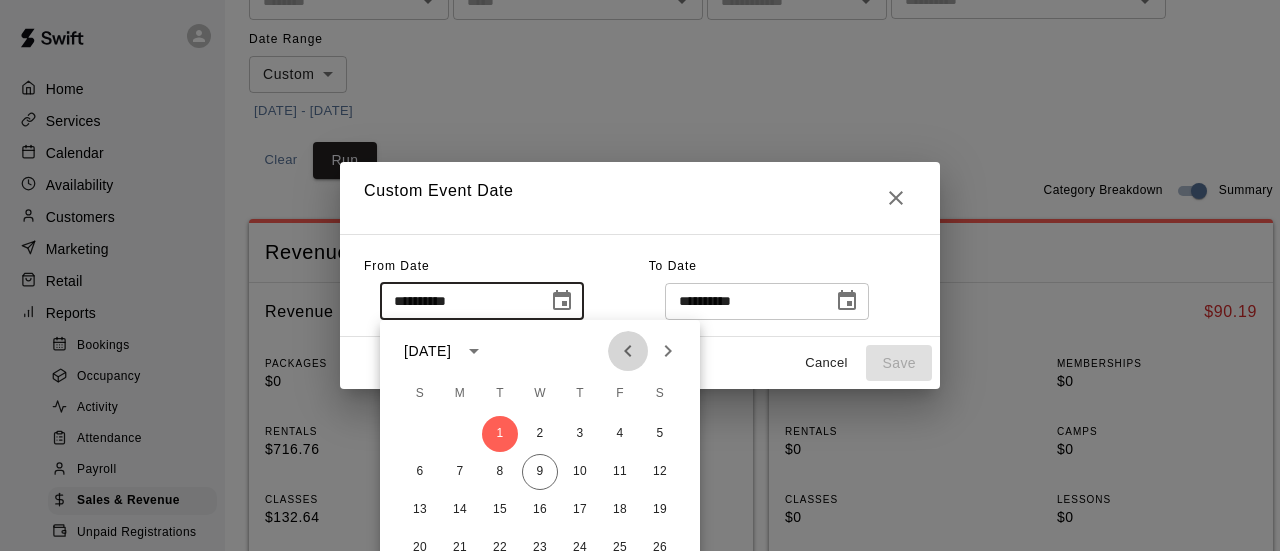 click 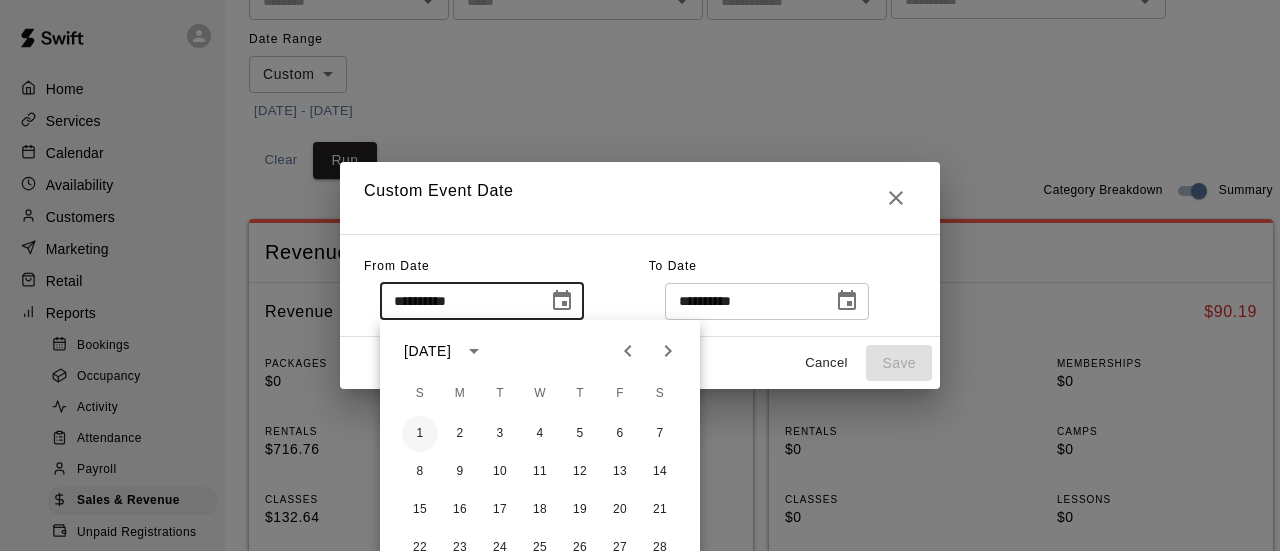 click on "1" at bounding box center [420, 434] 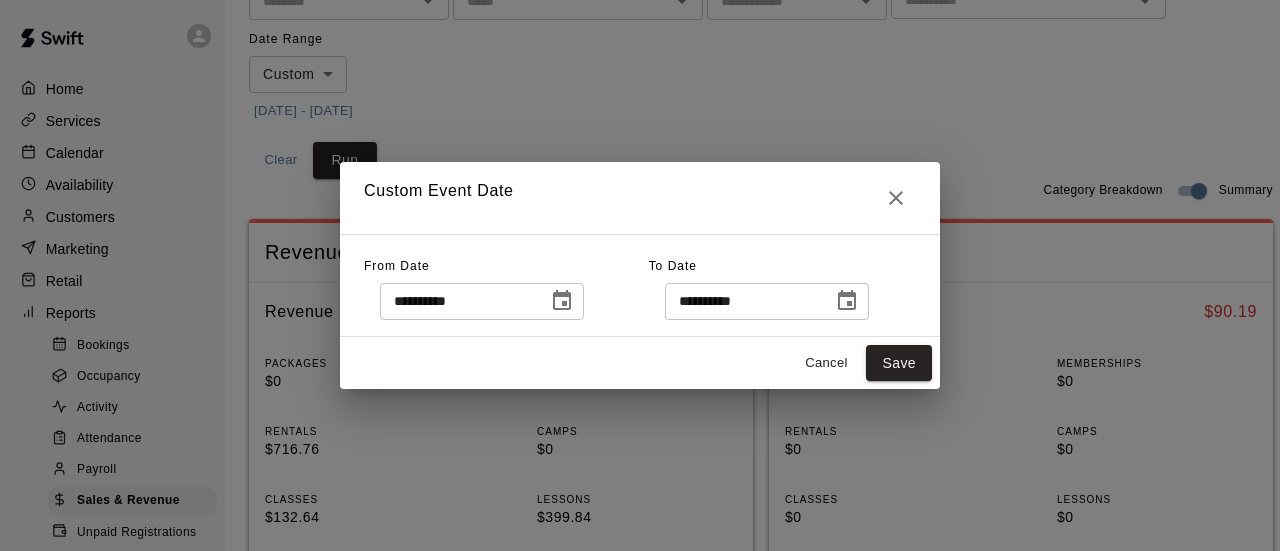 type on "**********" 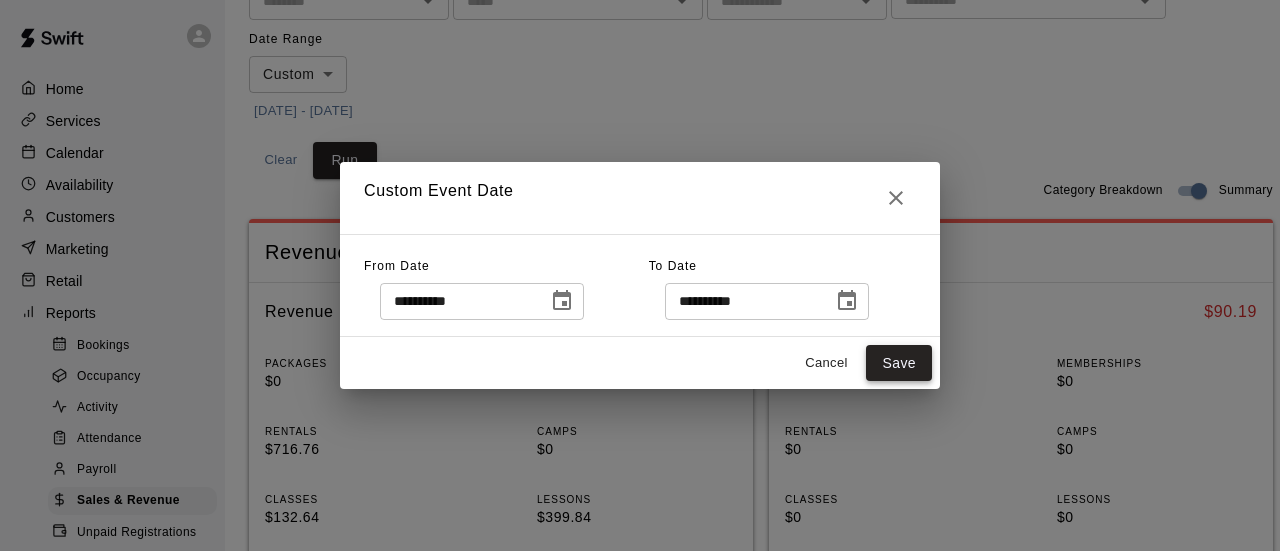 click on "Save" at bounding box center [899, 363] 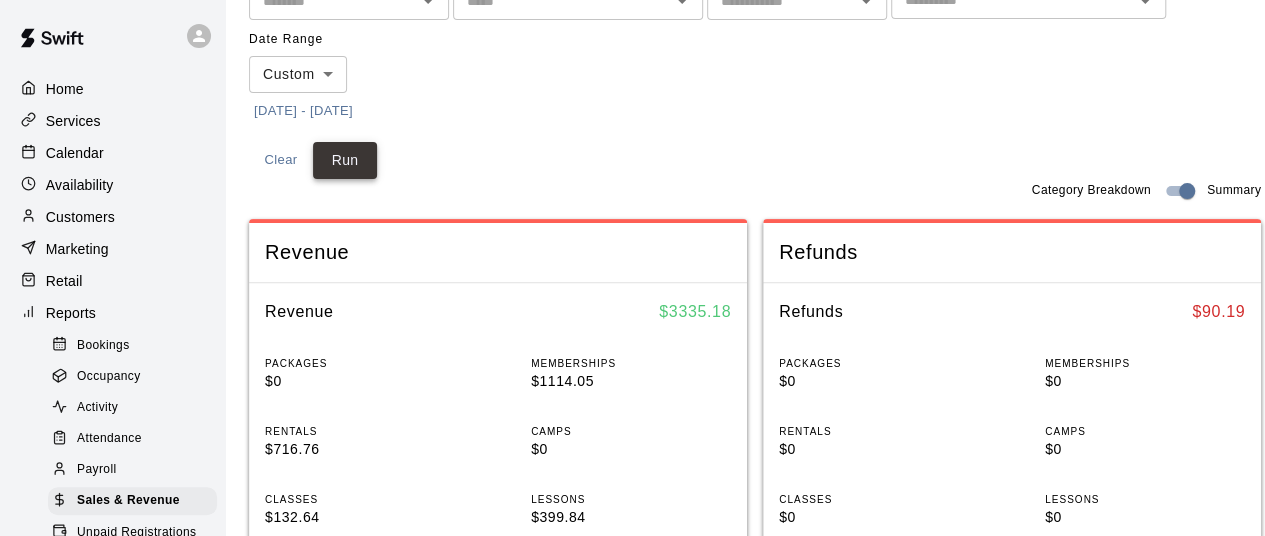 click on "Run" at bounding box center [345, 160] 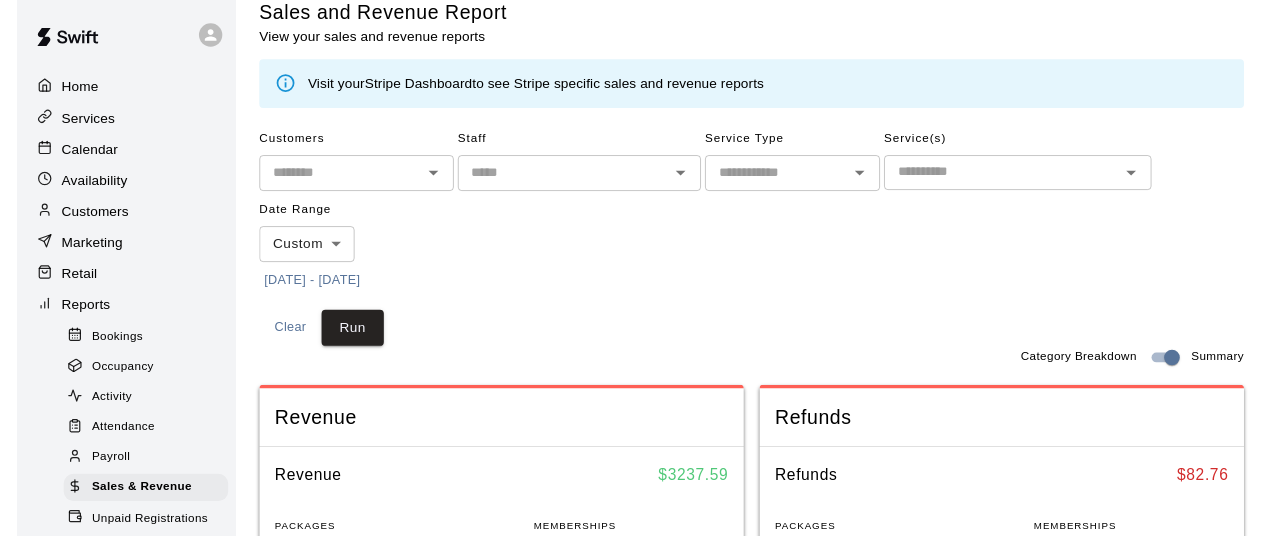 scroll, scrollTop: 200, scrollLeft: 0, axis: vertical 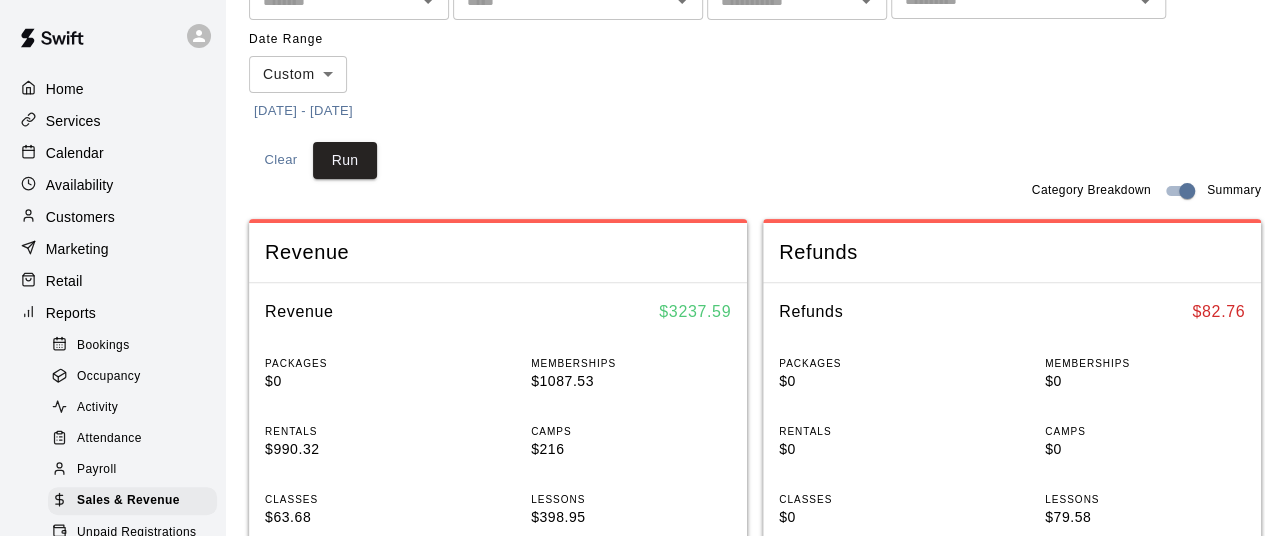 click on "[DATE] - [DATE]" at bounding box center (303, 111) 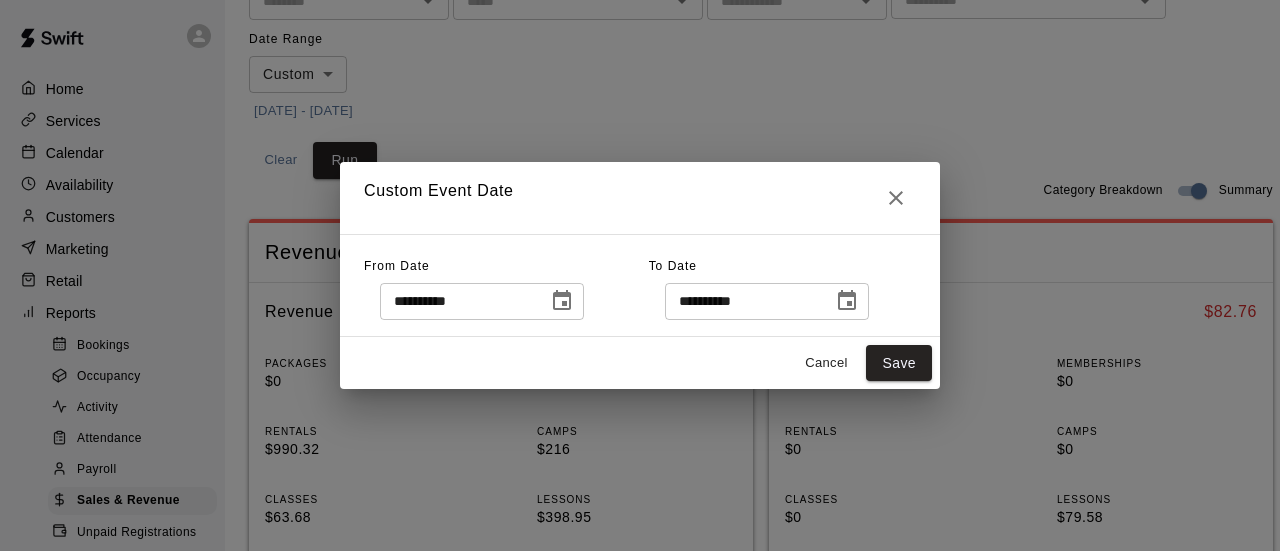 click 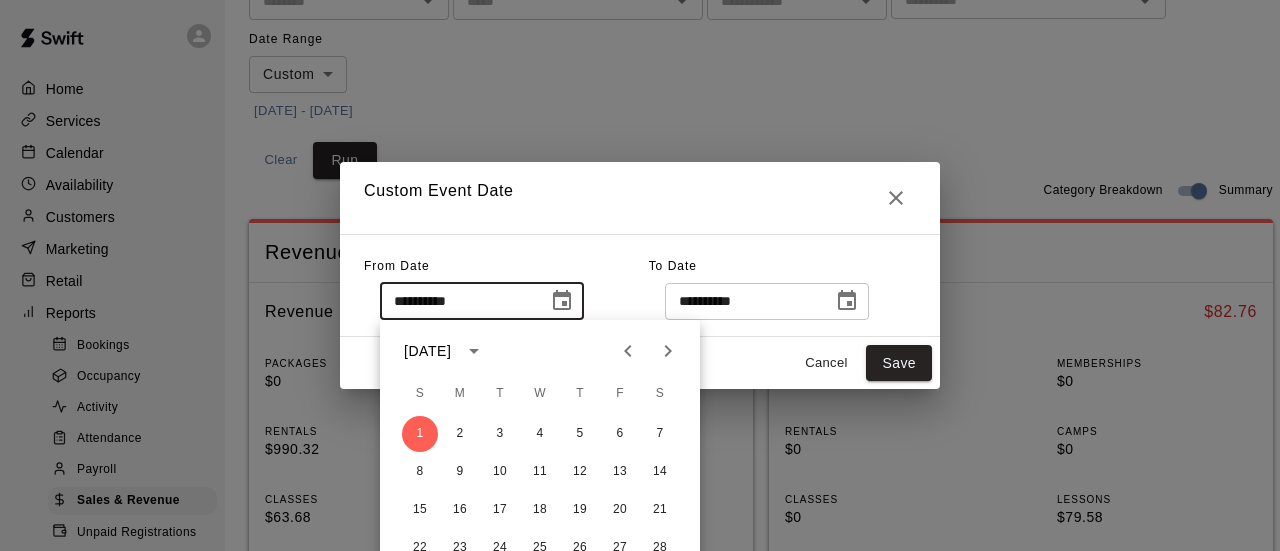 click 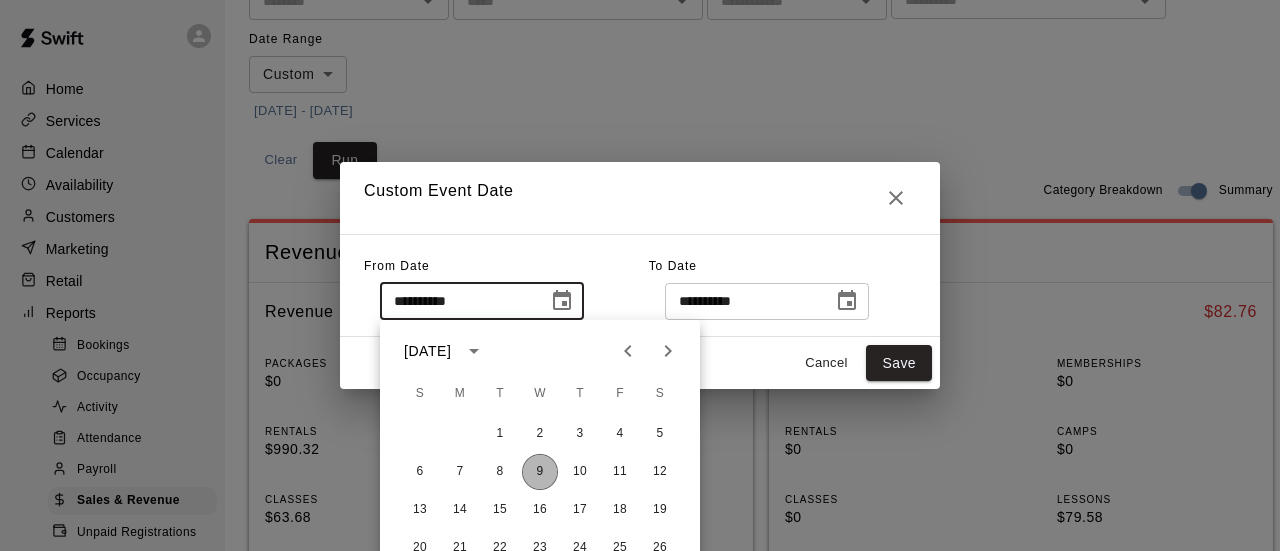 click on "9" at bounding box center (540, 472) 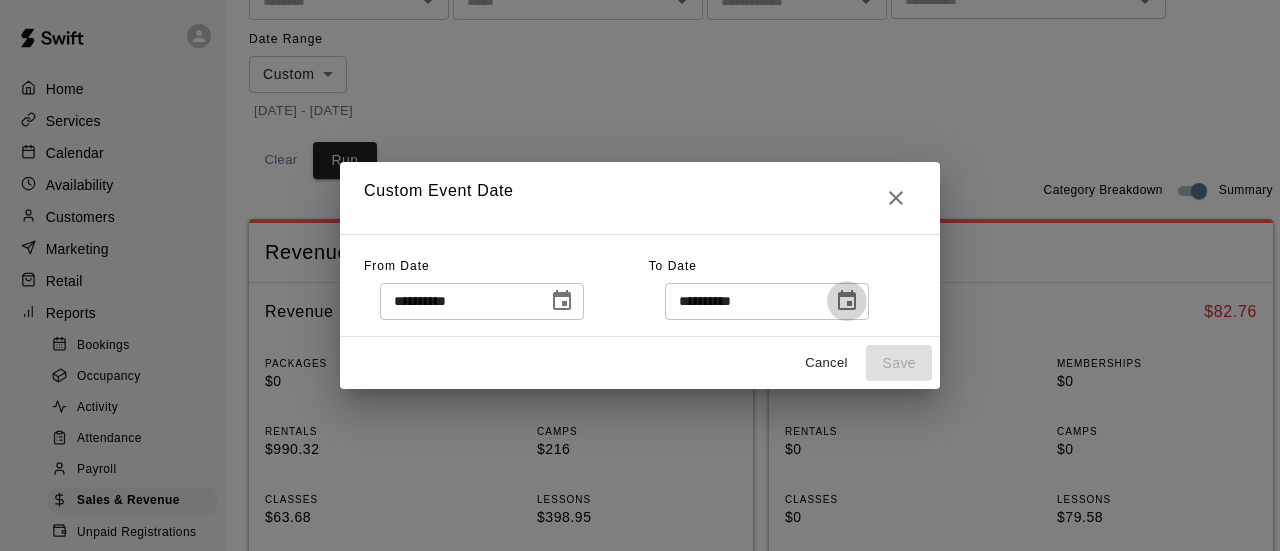 click 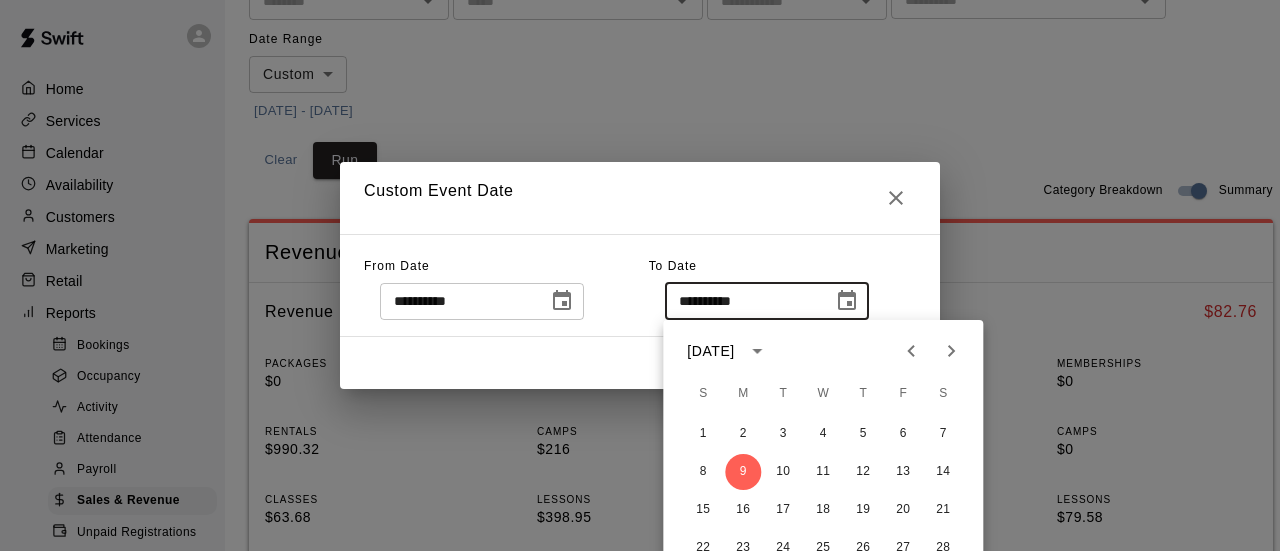 click 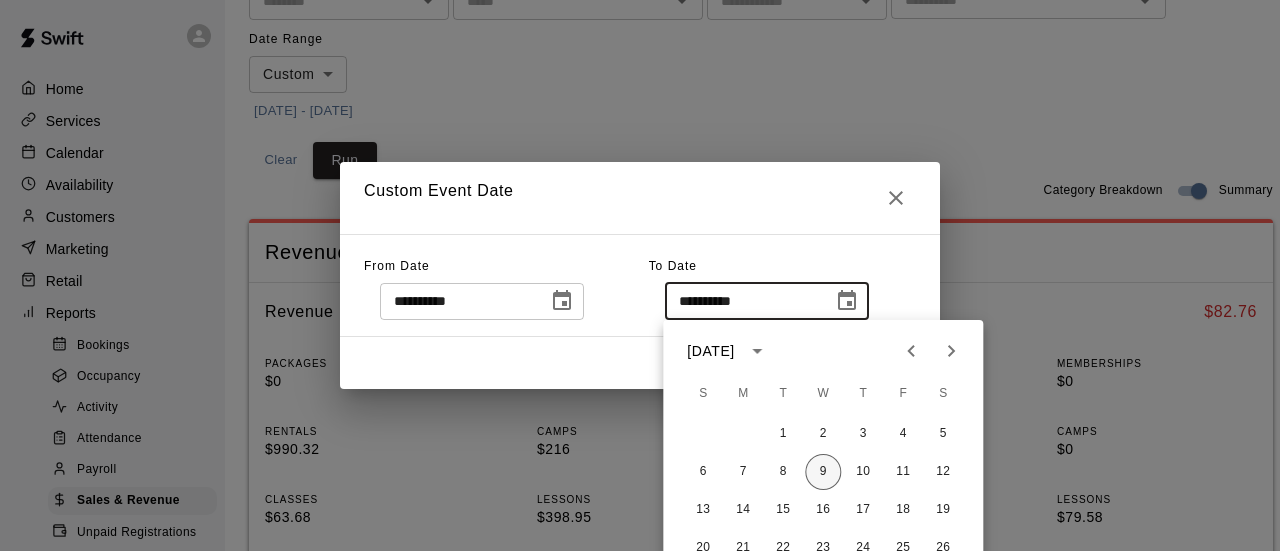 click on "9" at bounding box center [823, 472] 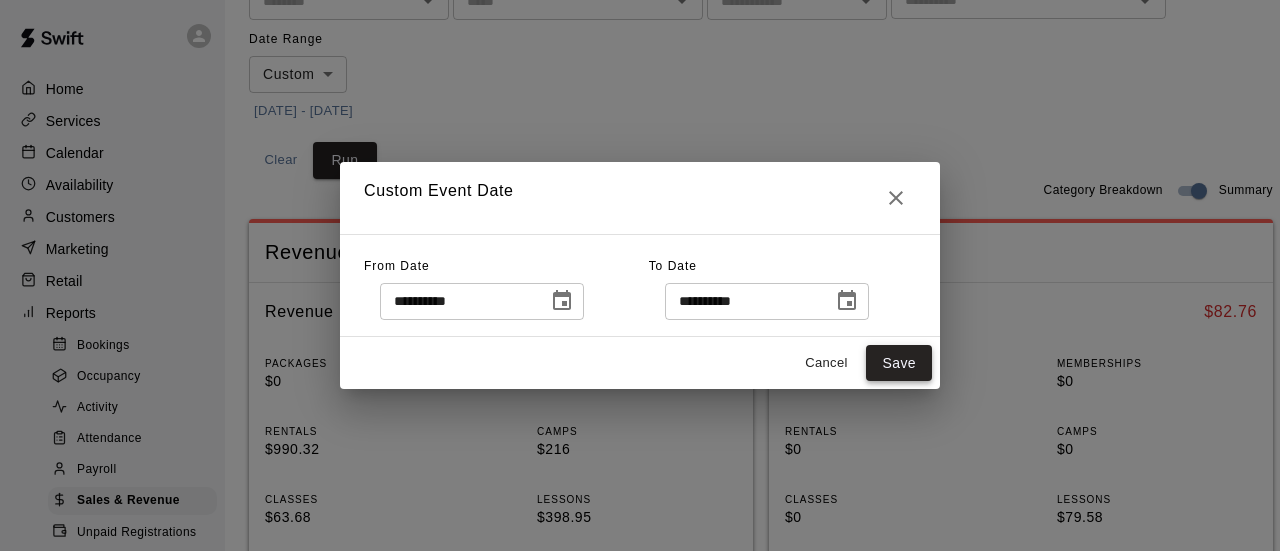 click on "Save" at bounding box center [899, 363] 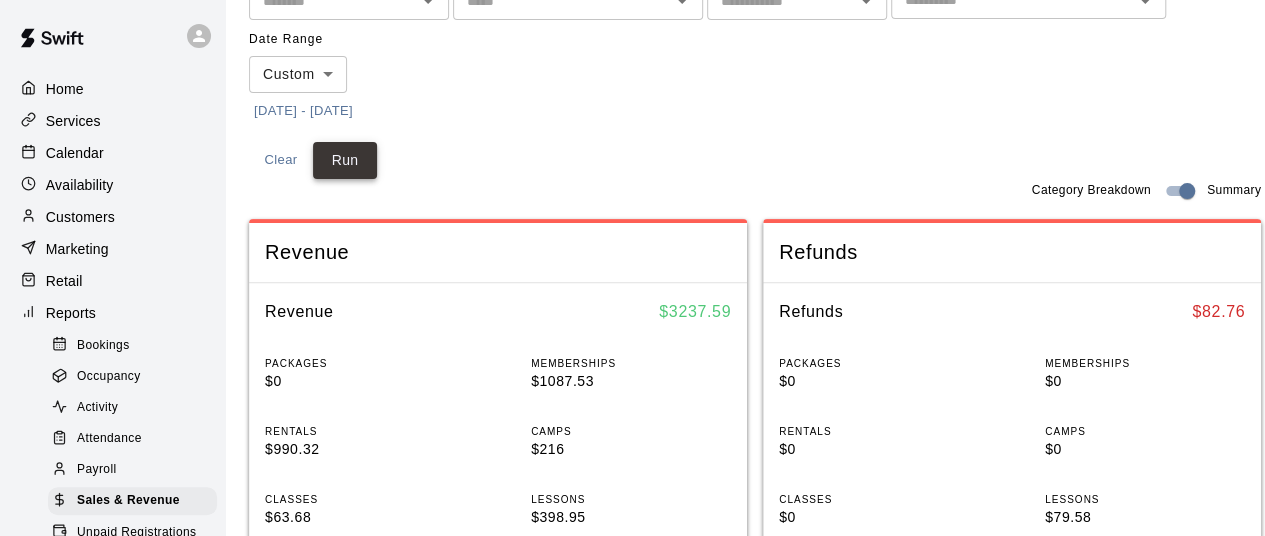 click on "Run" at bounding box center [345, 160] 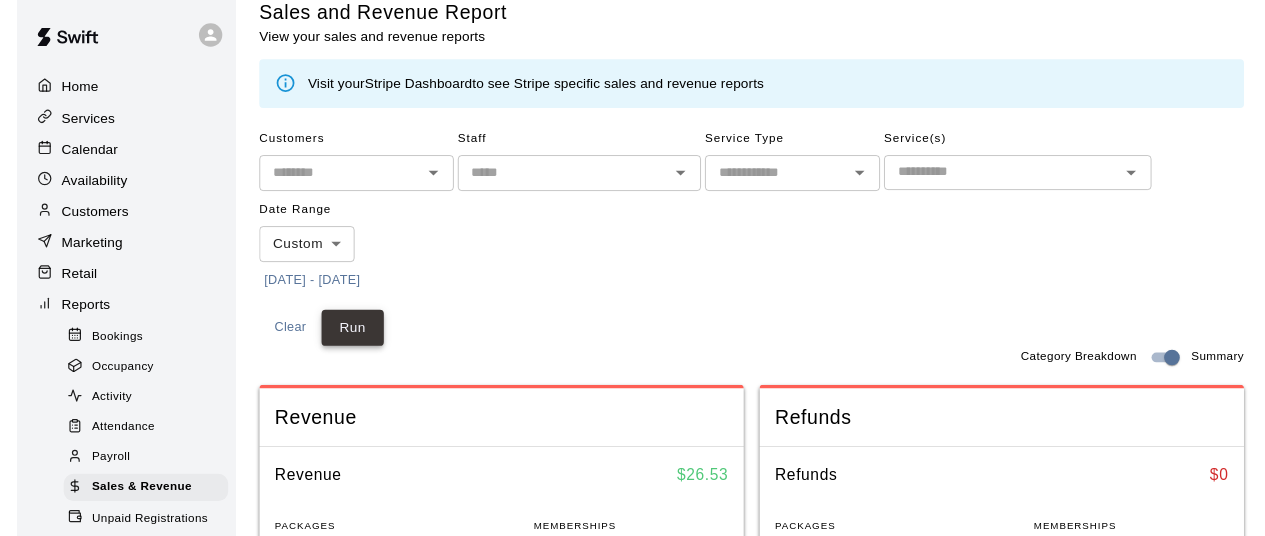 scroll, scrollTop: 200, scrollLeft: 0, axis: vertical 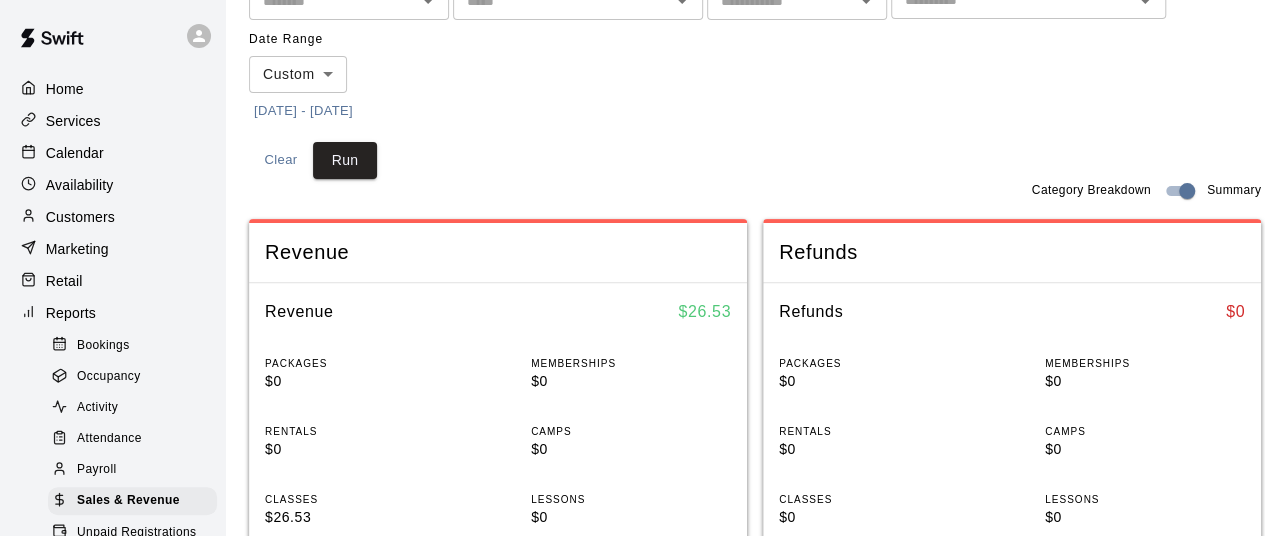 click on "Calendar" at bounding box center (75, 153) 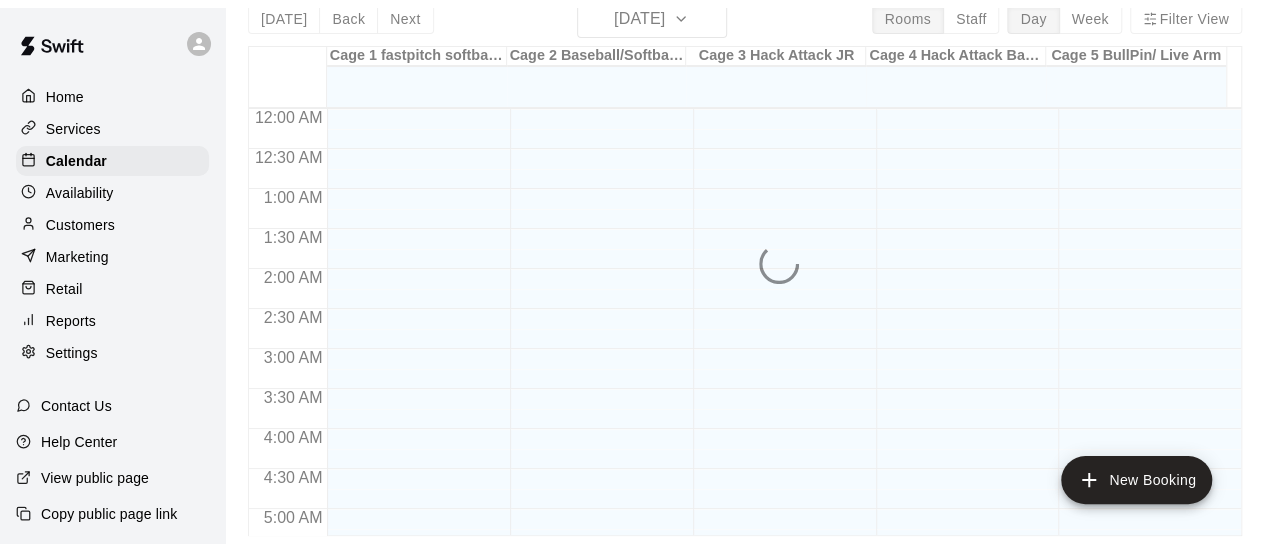 scroll, scrollTop: 0, scrollLeft: 0, axis: both 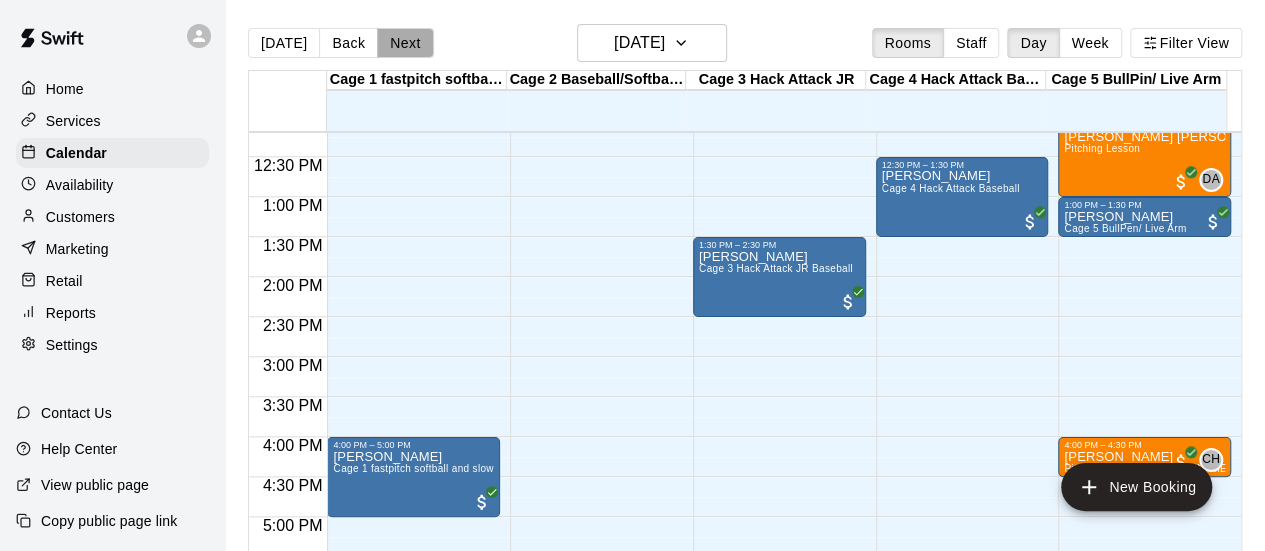 click on "Next" at bounding box center (405, 43) 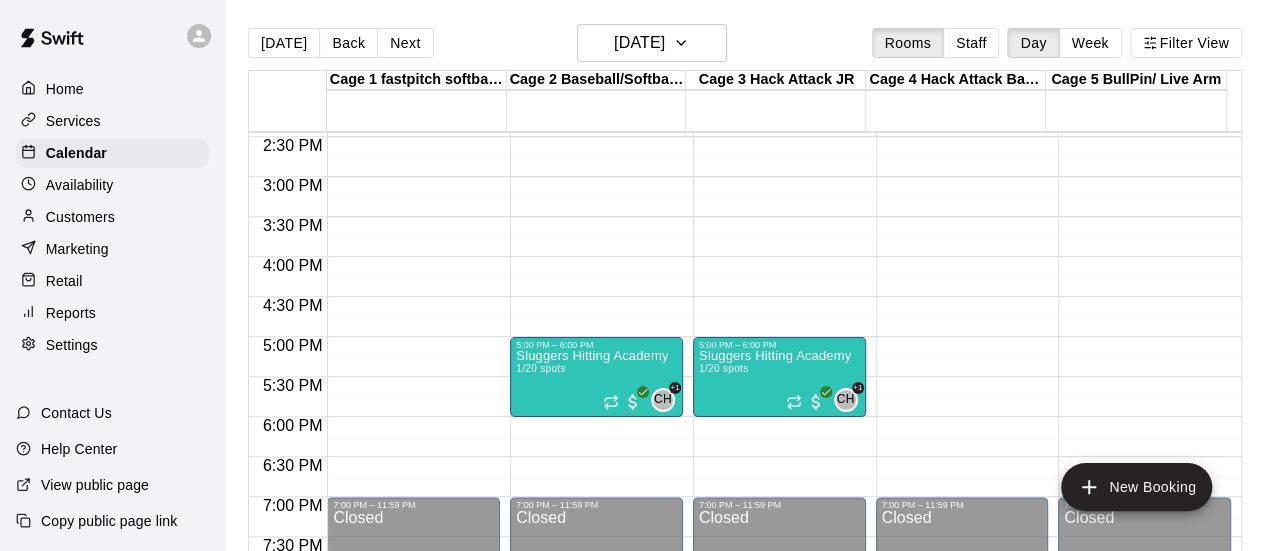 scroll, scrollTop: 1176, scrollLeft: 0, axis: vertical 